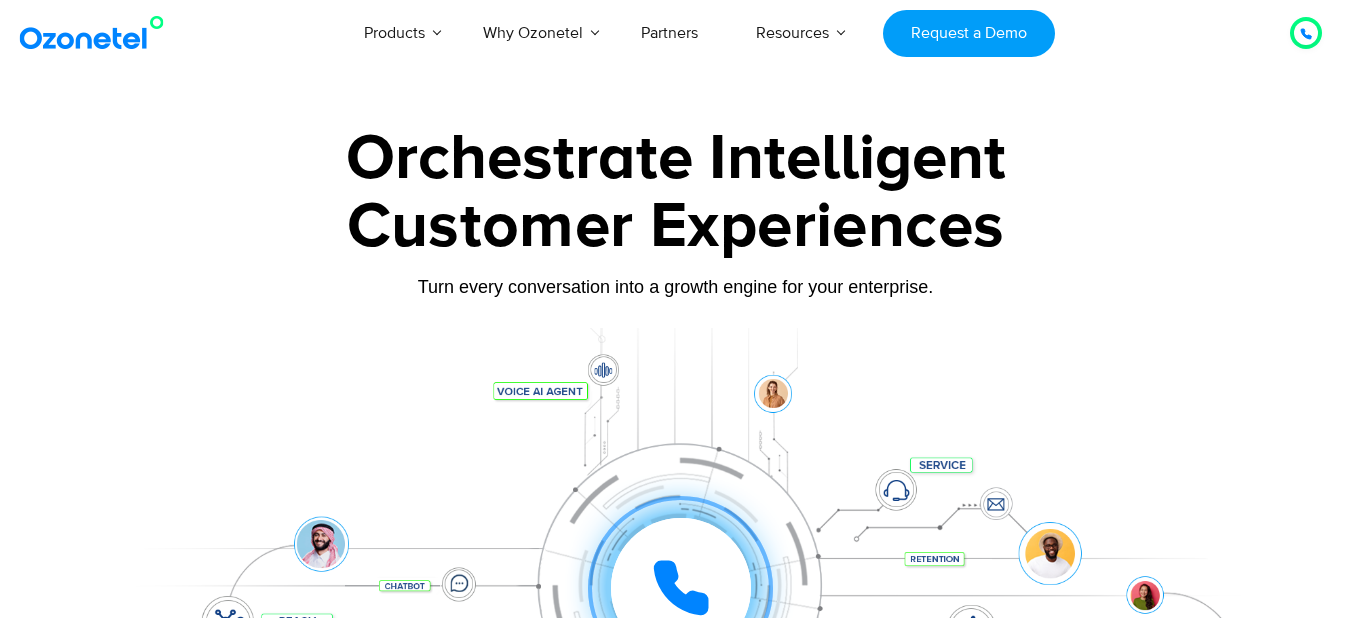 scroll, scrollTop: 0, scrollLeft: 0, axis: both 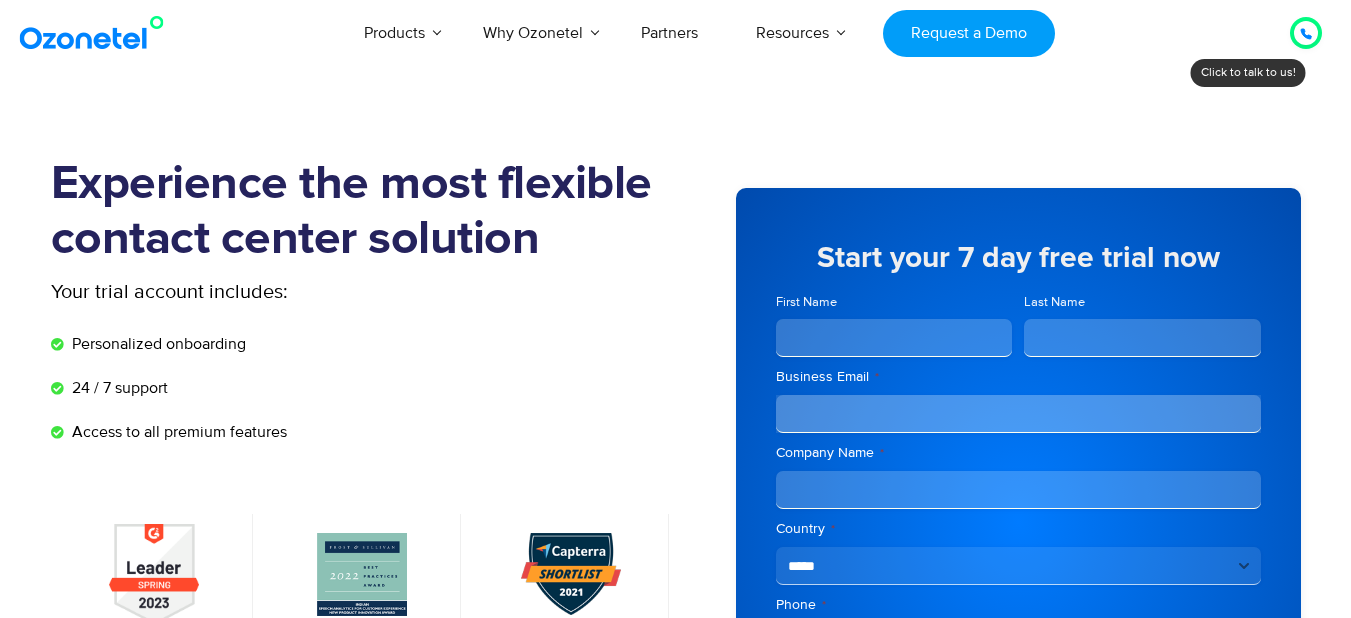 click on "First Name" at bounding box center (894, 338) 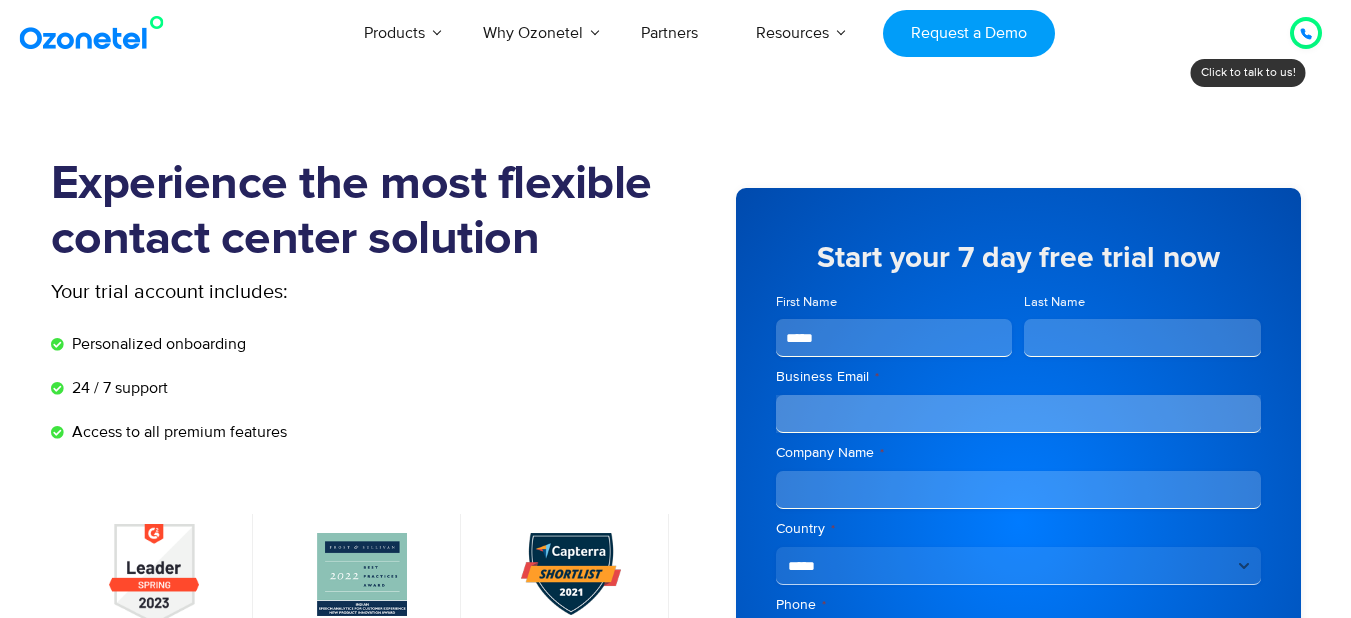 type on "******" 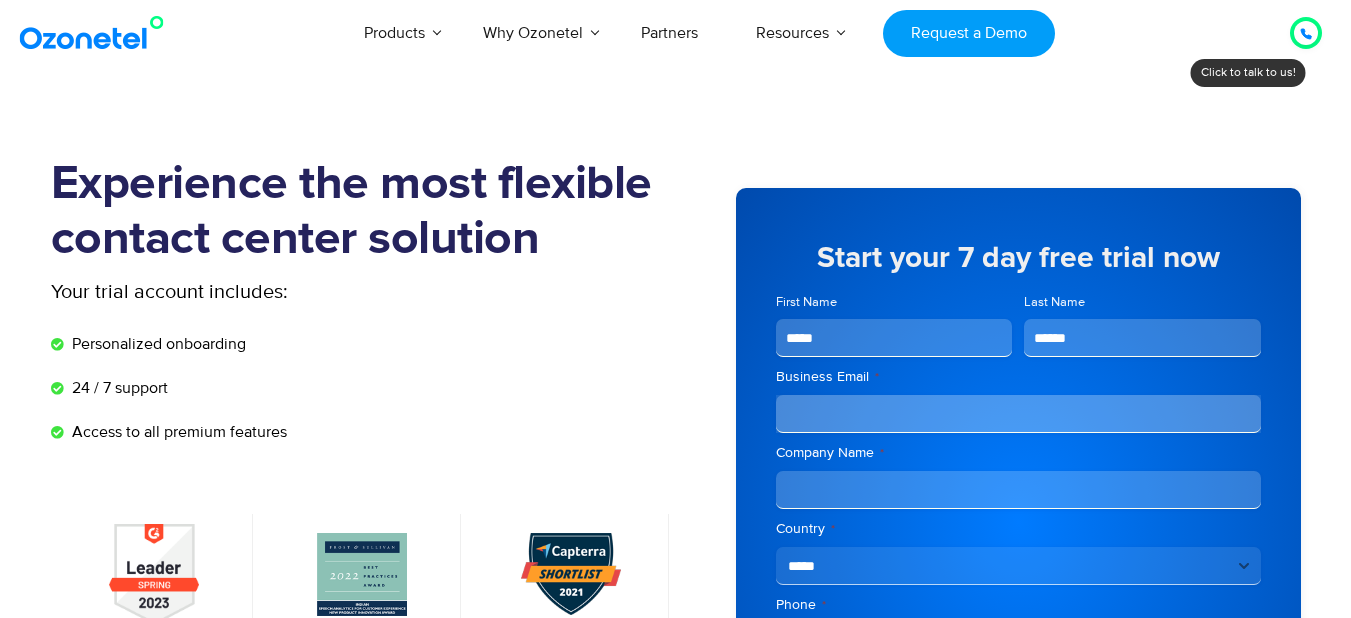 type on "*******" 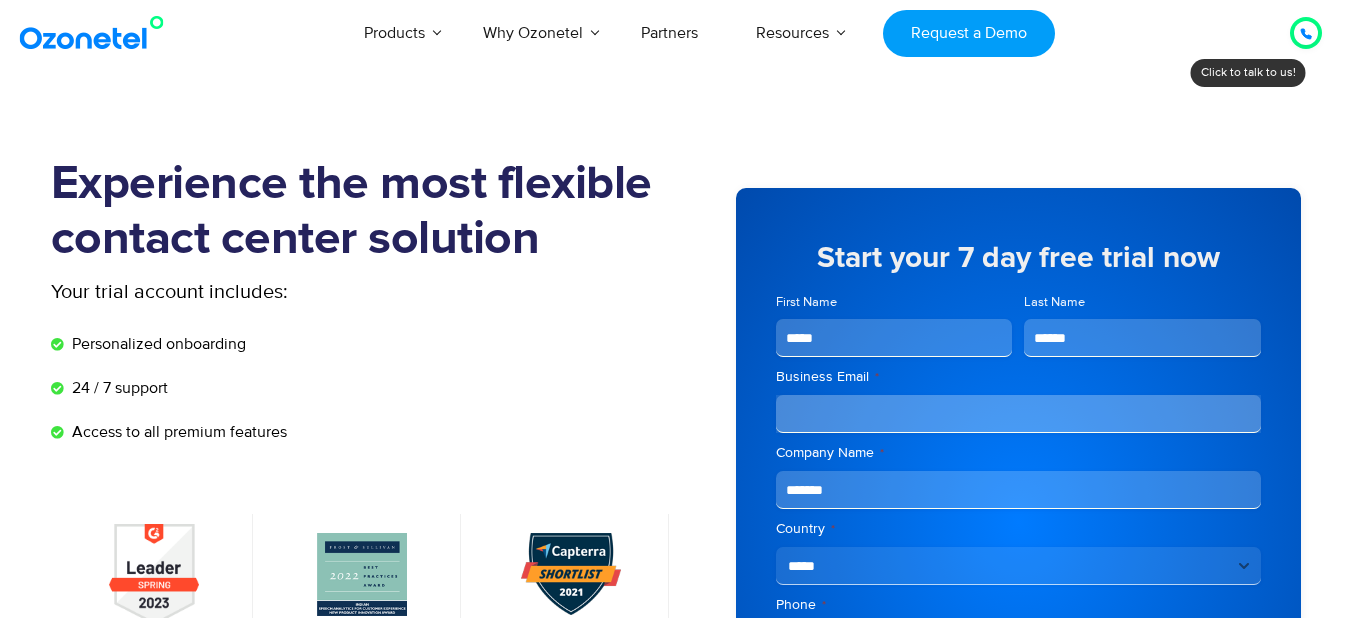 type on "**********" 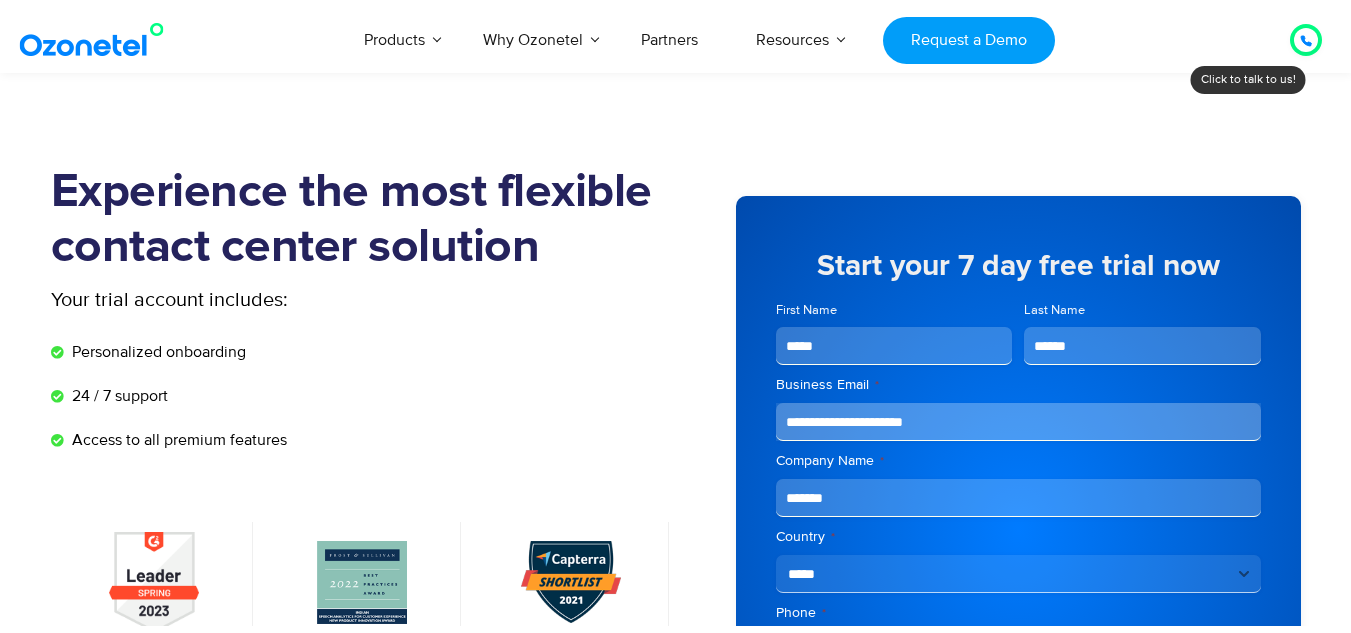 scroll, scrollTop: 540, scrollLeft: 0, axis: vertical 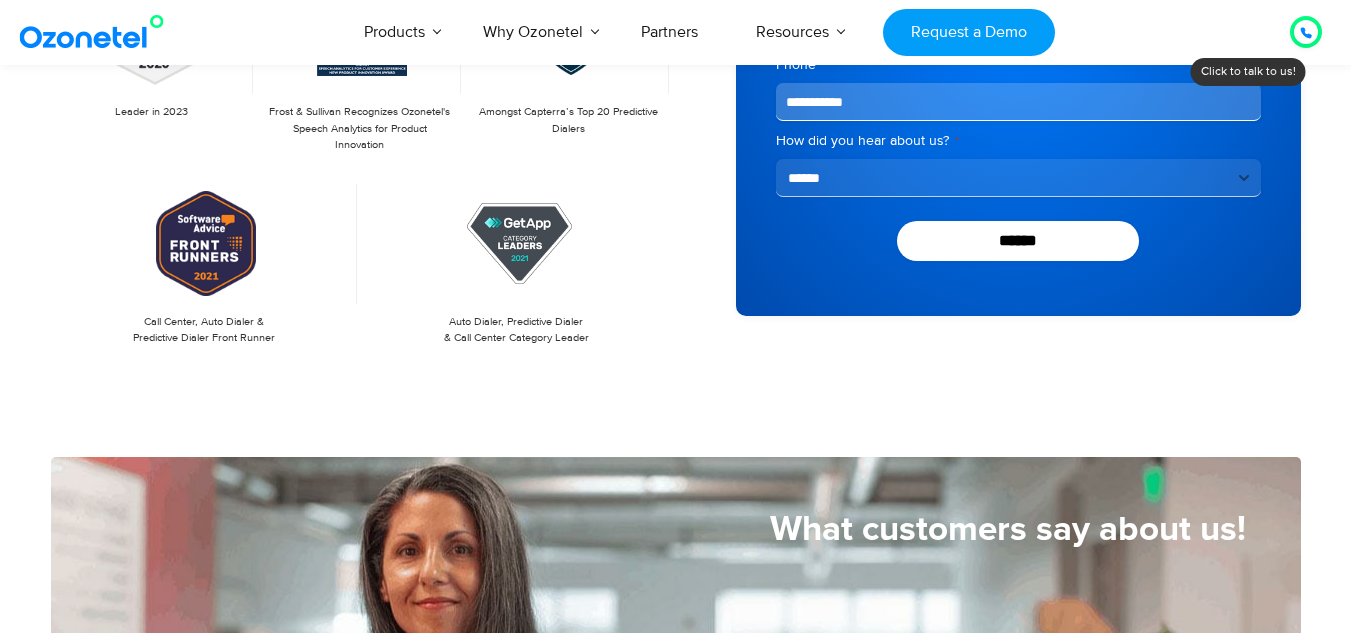 click on "**********" at bounding box center [1018, 178] 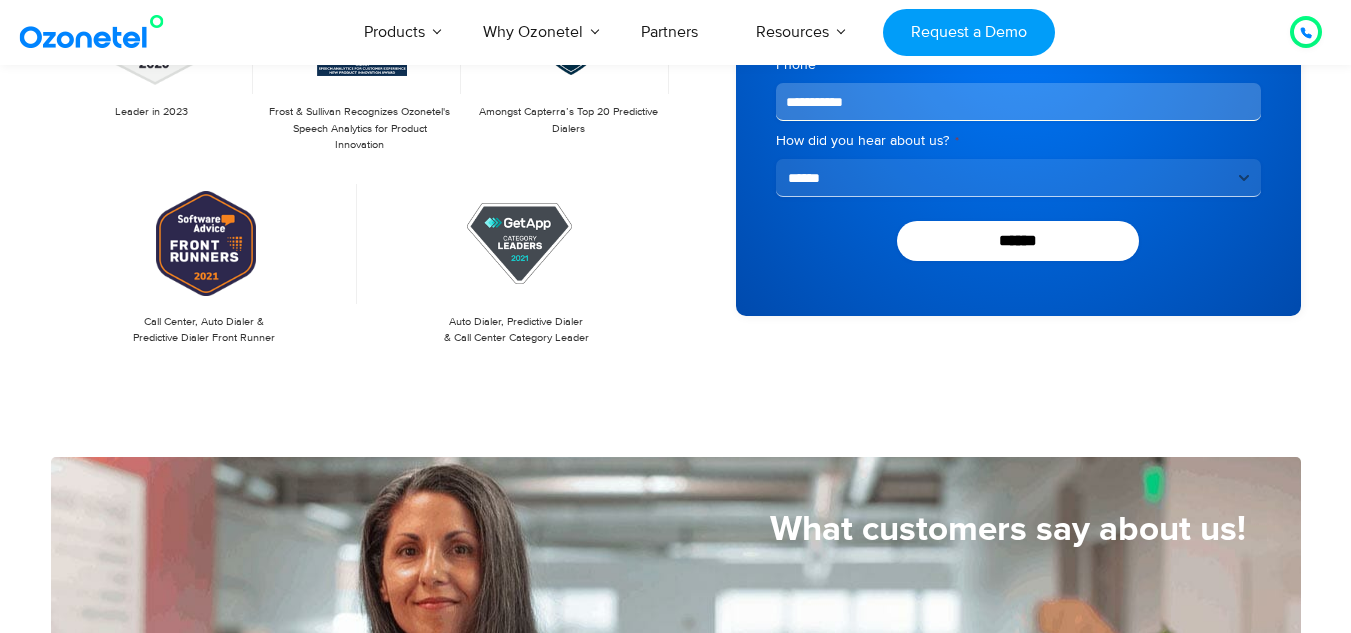 select on "**********" 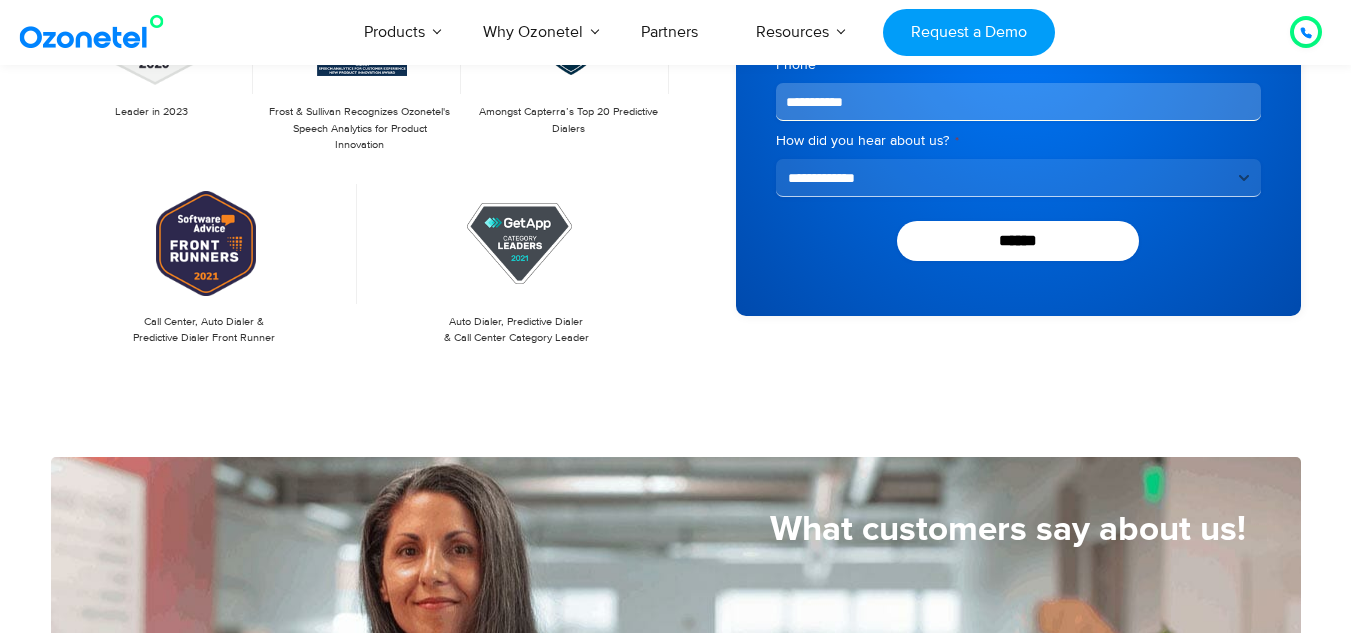click on "**********" at bounding box center [1018, 178] 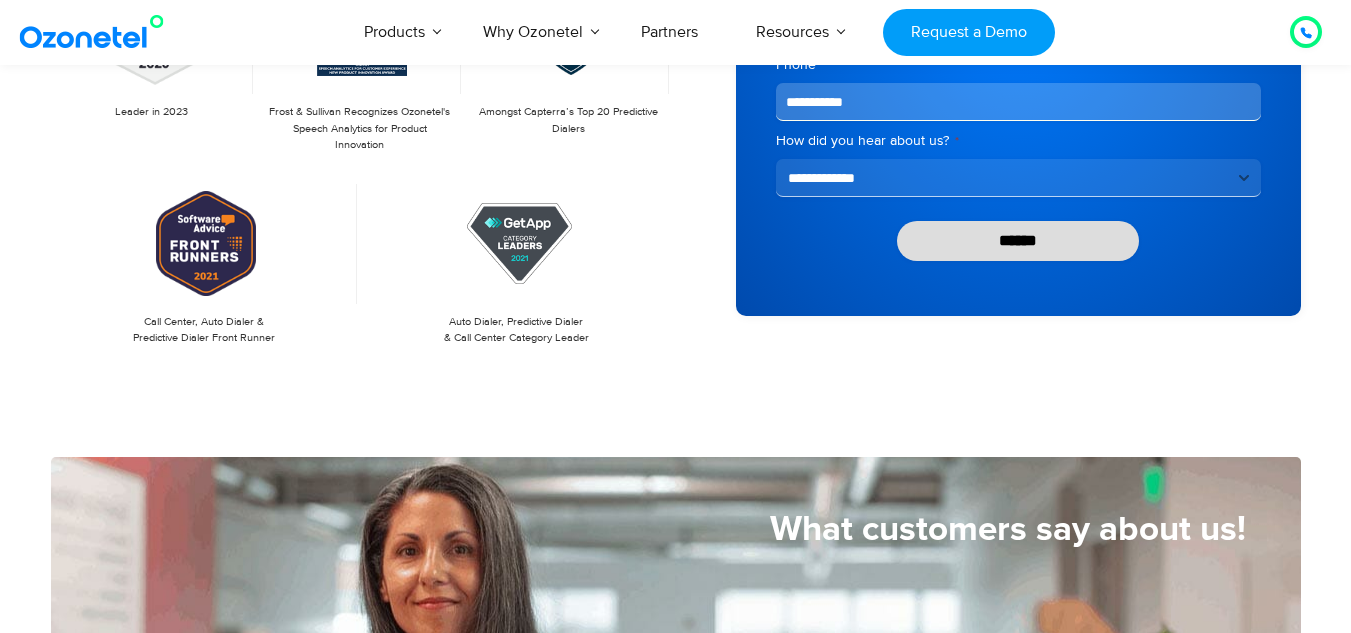 click on "******" at bounding box center (1018, 241) 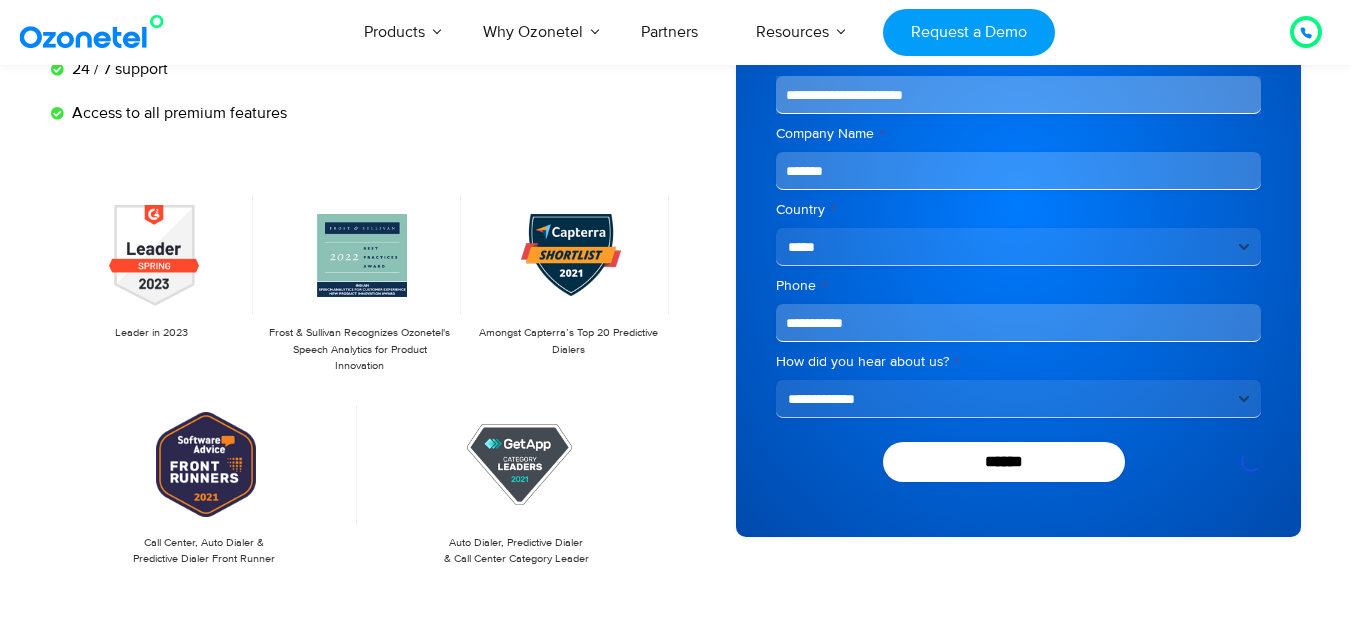 scroll, scrollTop: 325, scrollLeft: 0, axis: vertical 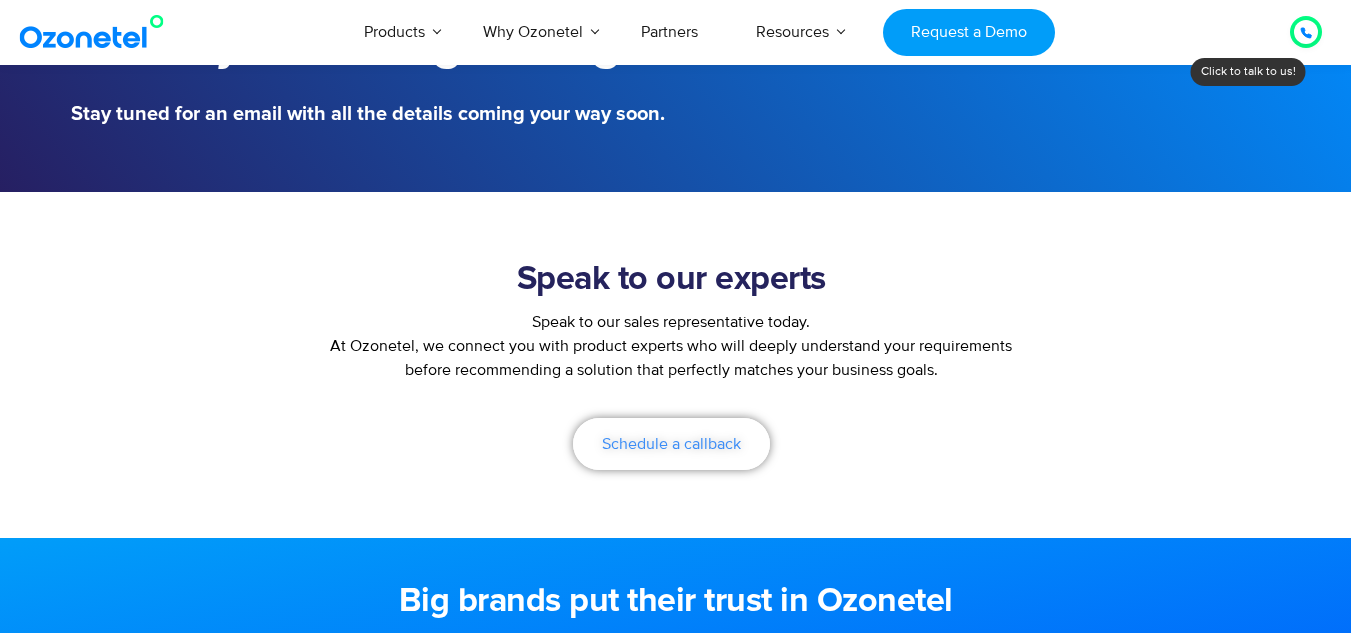 click on "Schedule a callback" at bounding box center [671, 444] 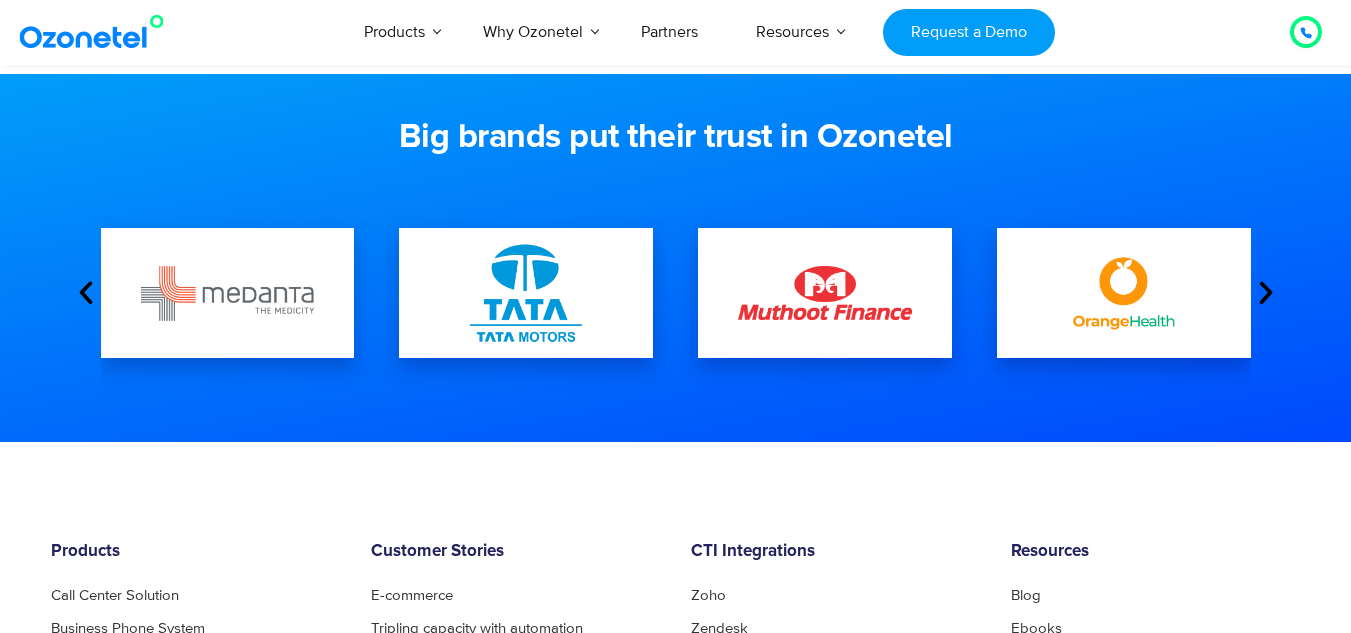 scroll, scrollTop: 616, scrollLeft: 0, axis: vertical 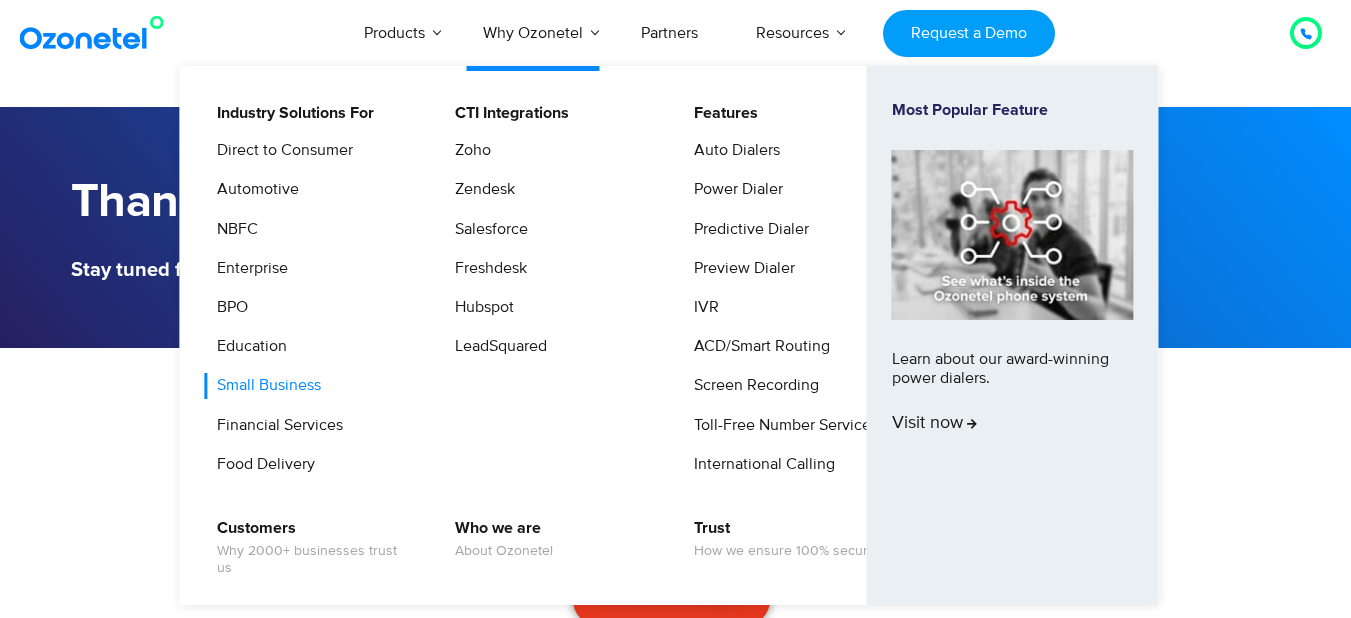 click on "Small Business" at bounding box center [264, 385] 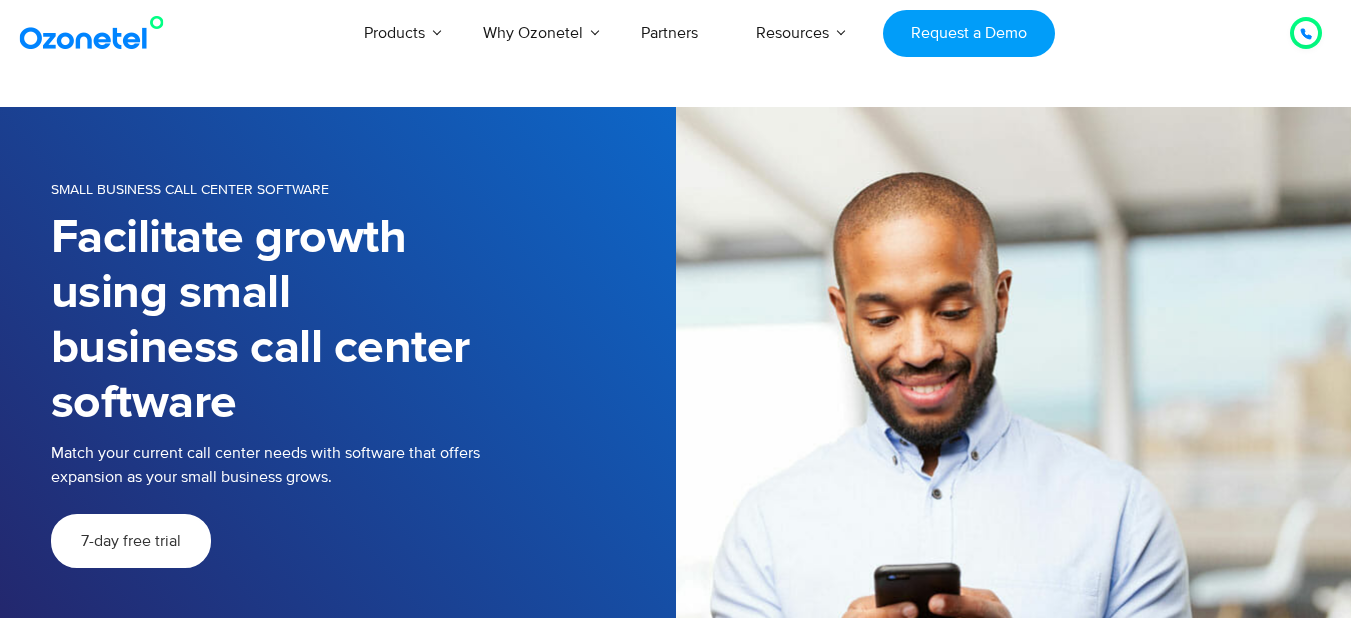 scroll, scrollTop: 0, scrollLeft: 0, axis: both 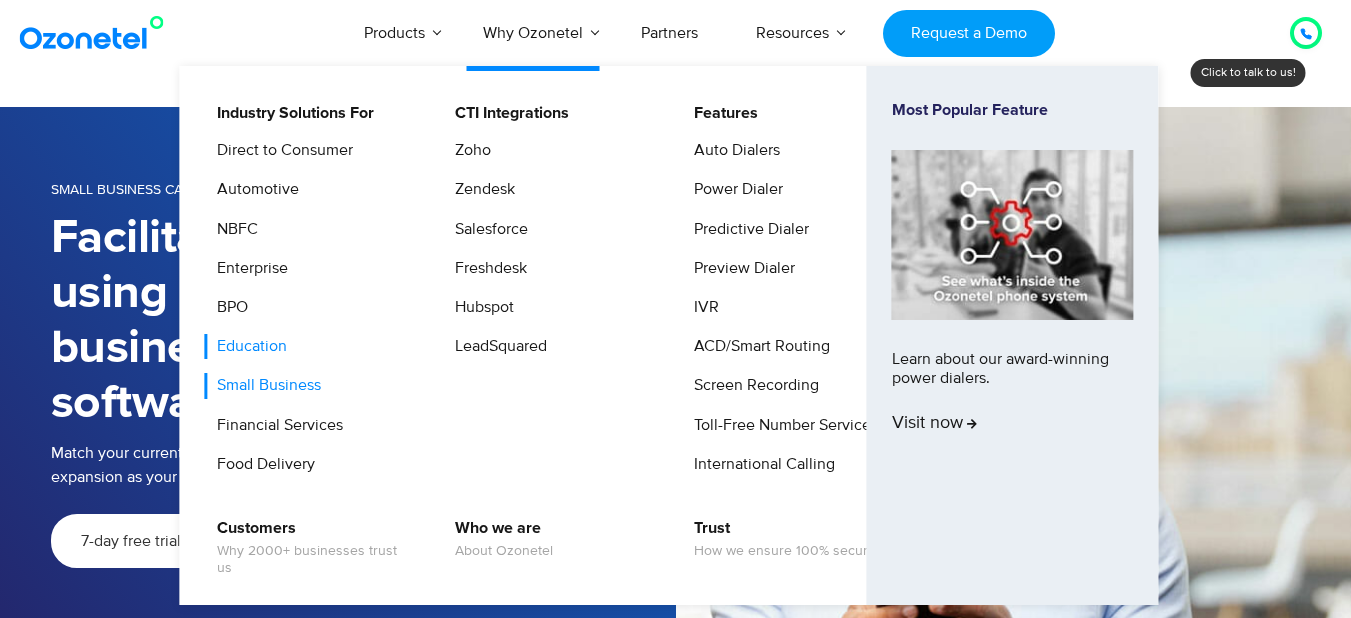 click on "Education" at bounding box center [247, 346] 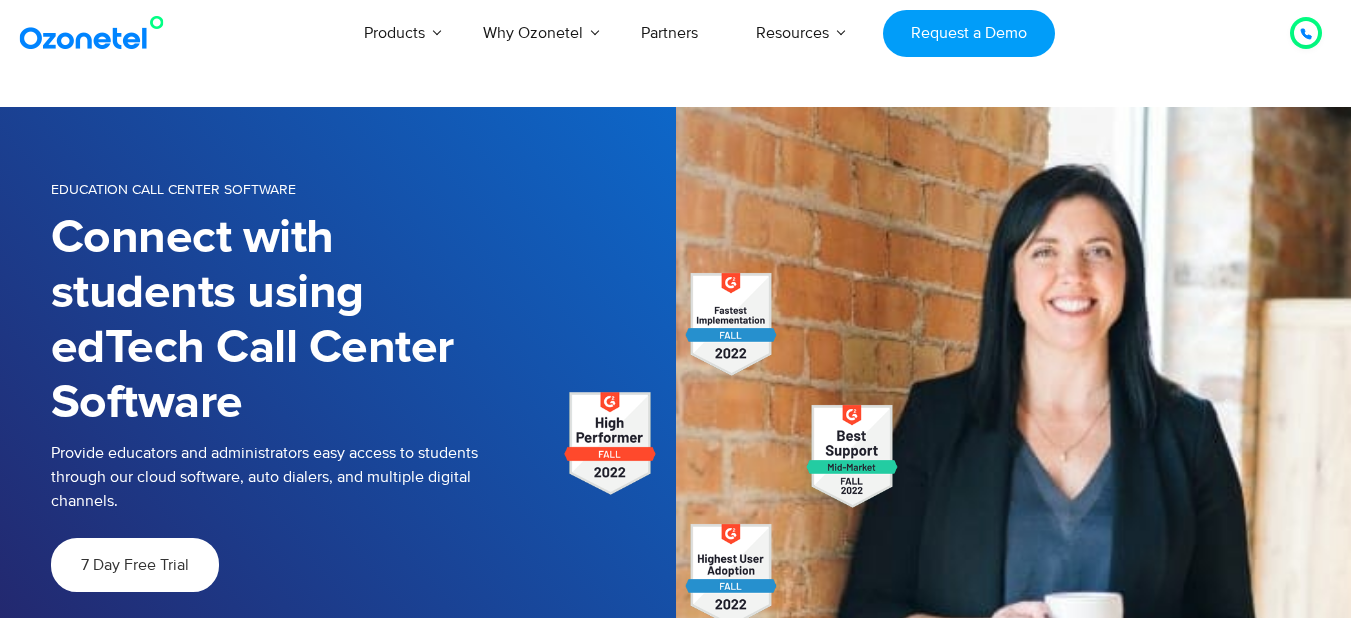 scroll, scrollTop: 0, scrollLeft: 0, axis: both 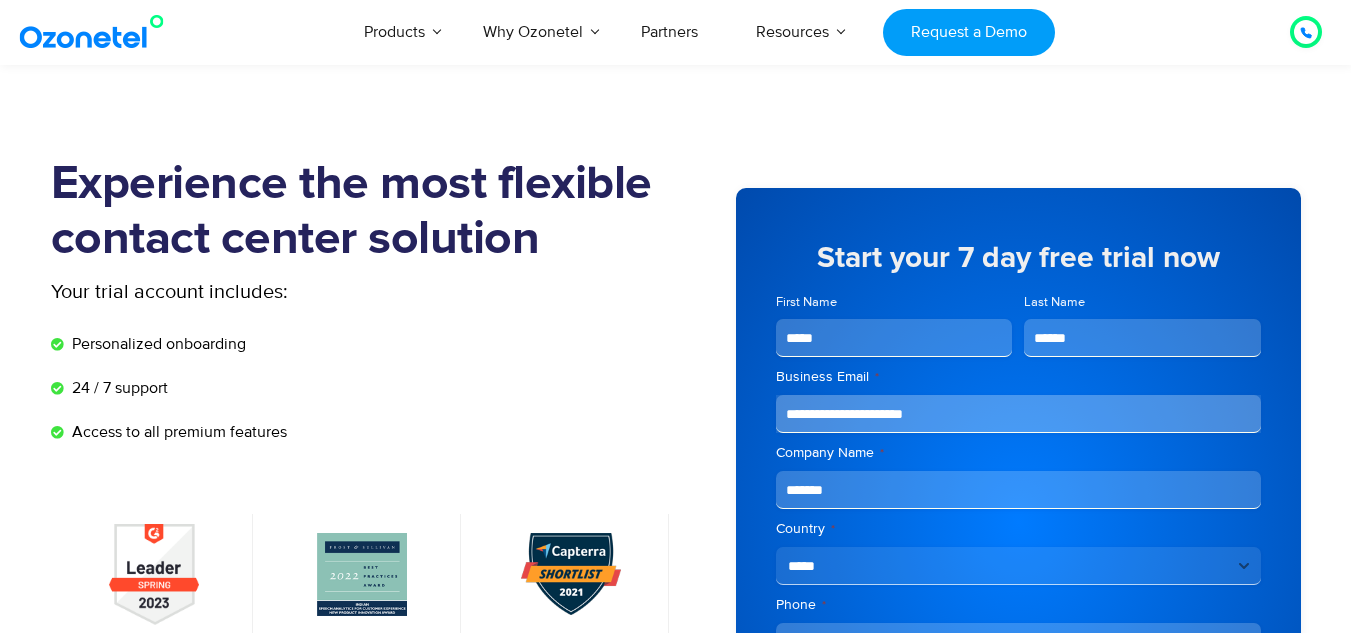 select on "**********" 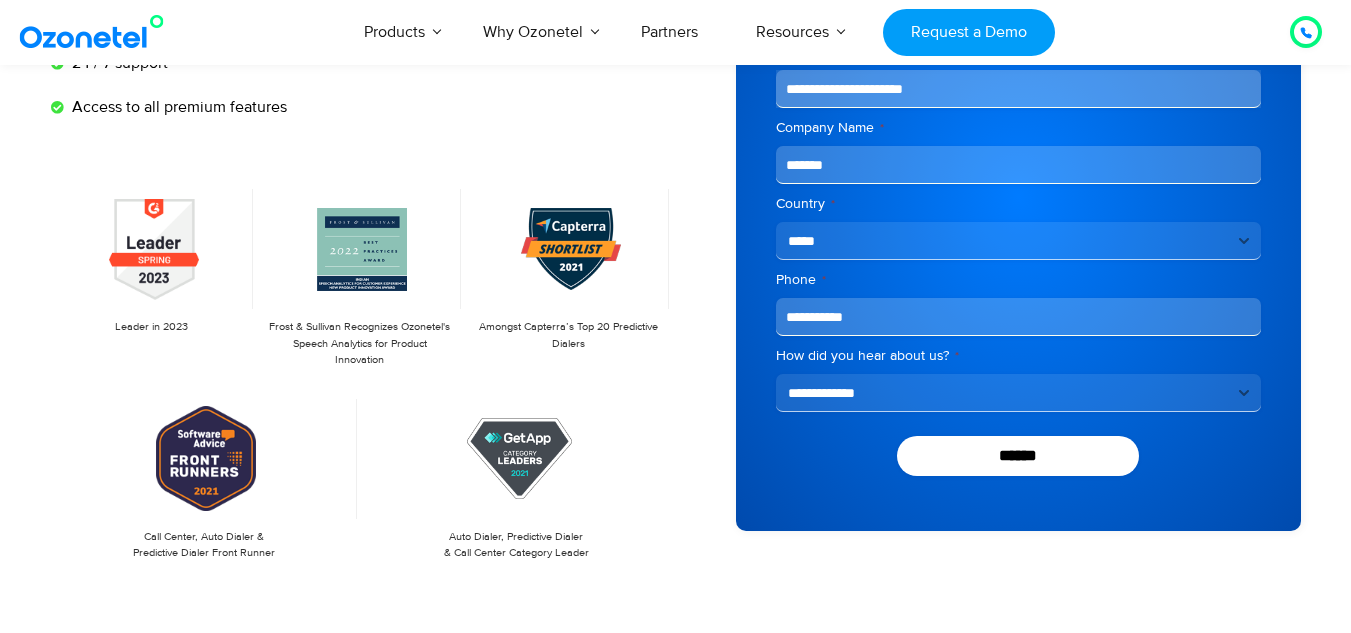 scroll, scrollTop: 0, scrollLeft: 0, axis: both 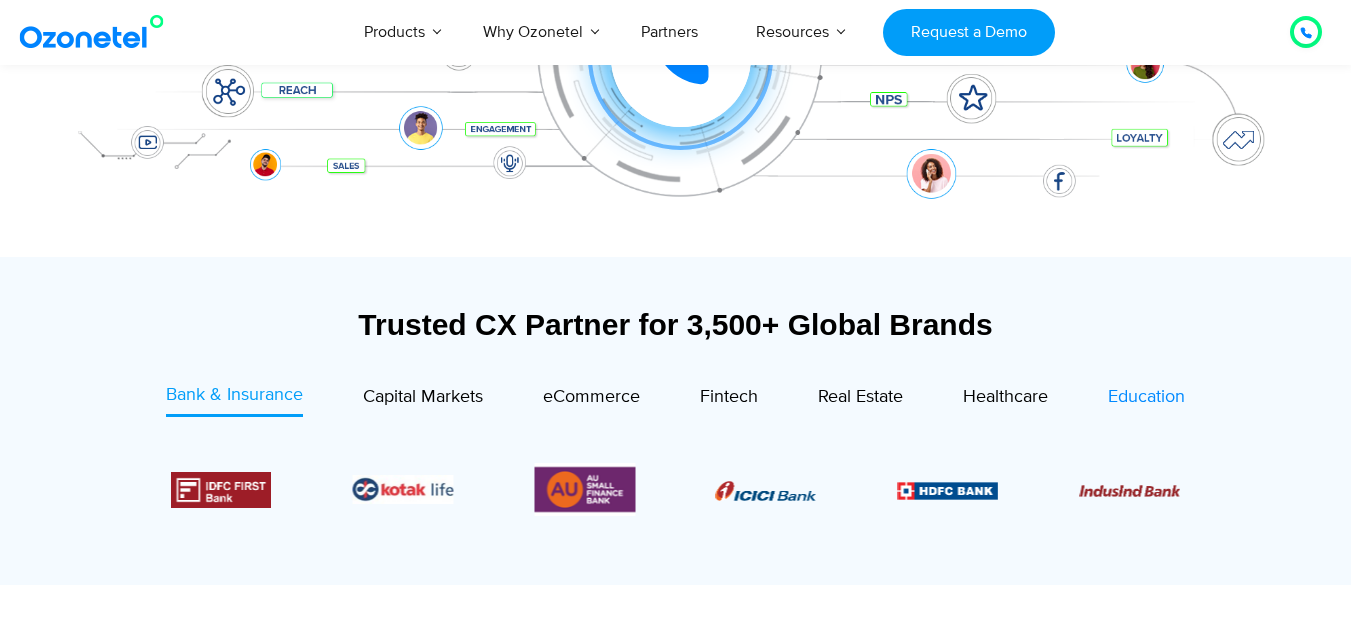 click on "Education" at bounding box center (1146, 397) 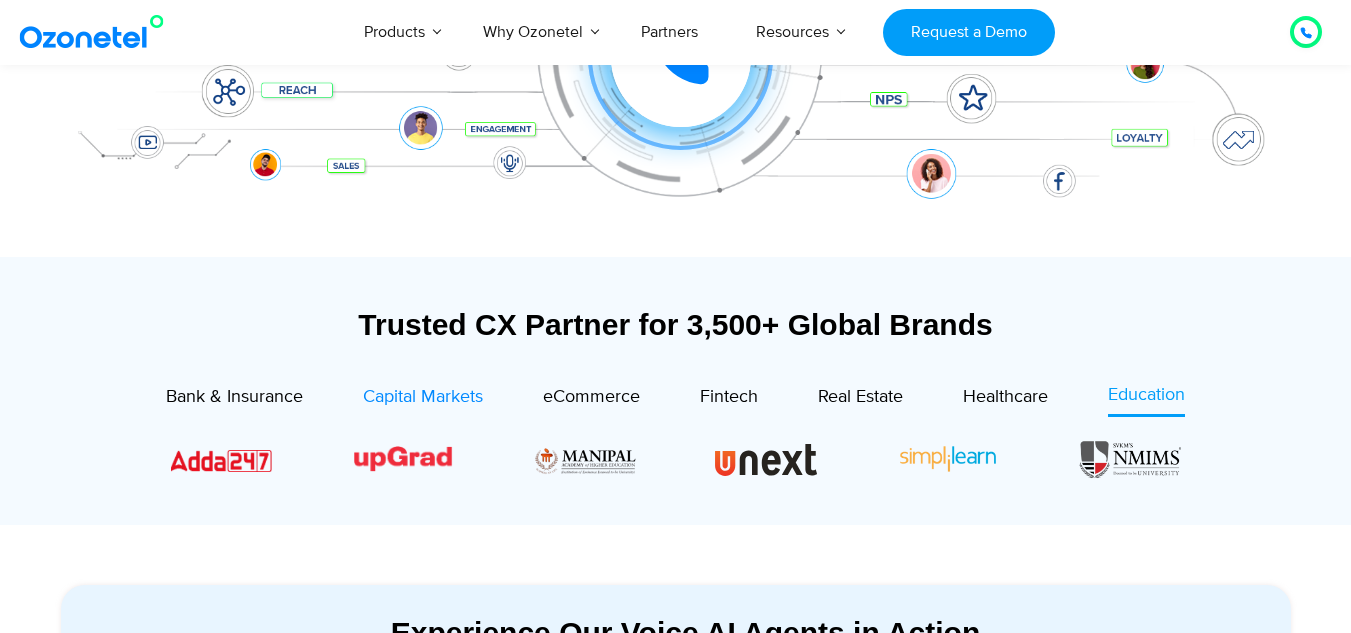 click on "Capital Markets" at bounding box center (423, 397) 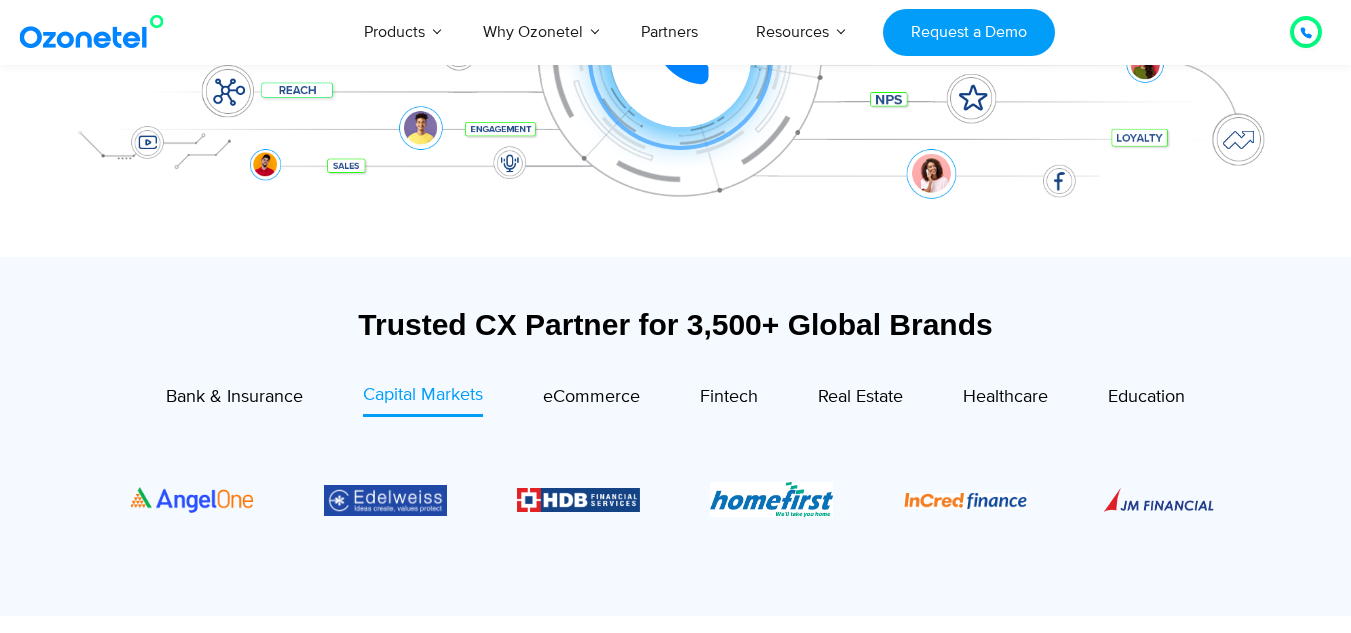 scroll, scrollTop: 1084, scrollLeft: 0, axis: vertical 